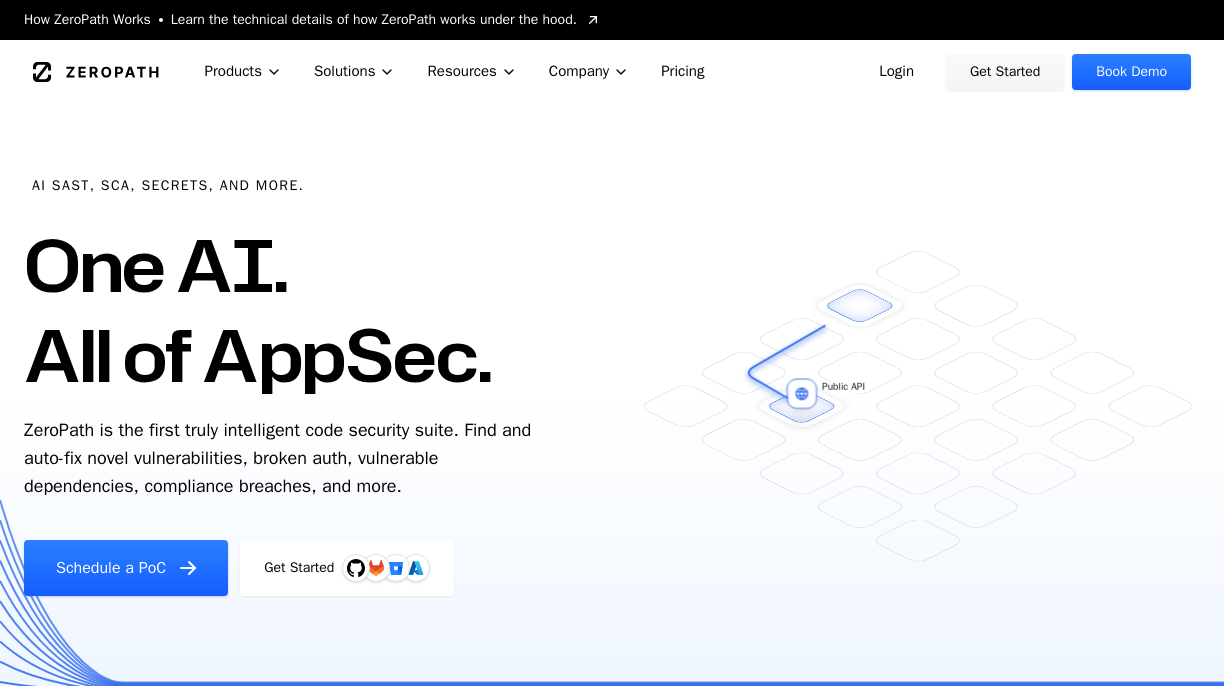scroll, scrollTop: 0, scrollLeft: 0, axis: both 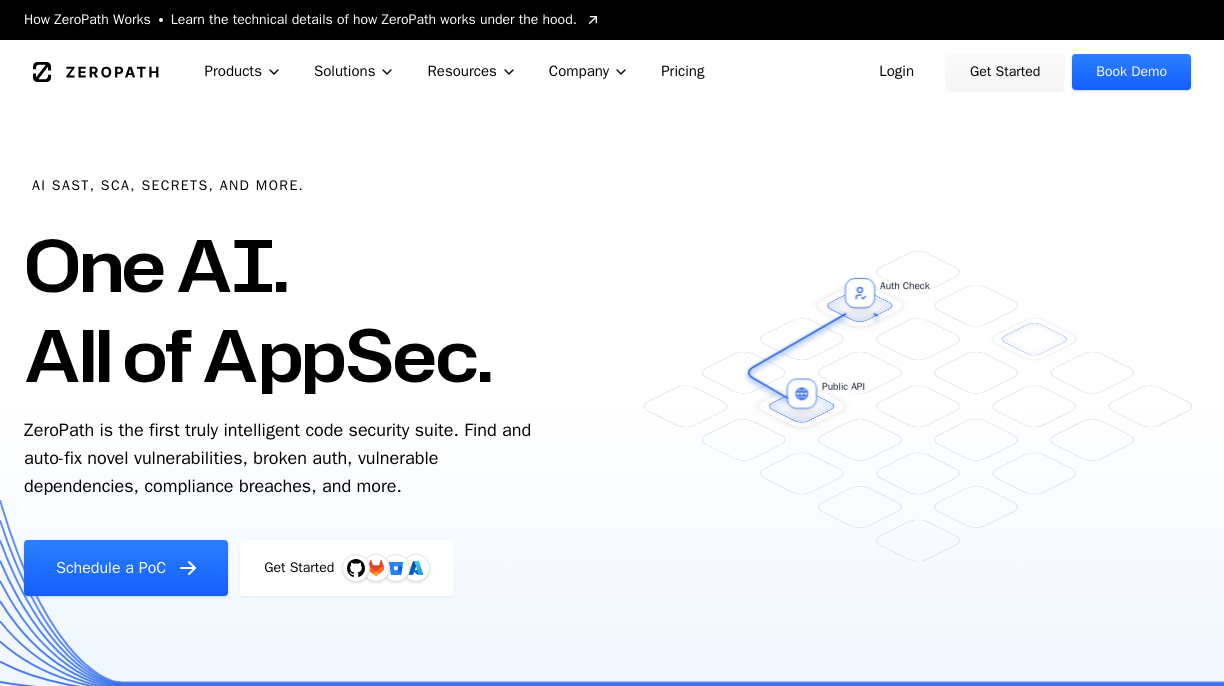 click on "Login" at bounding box center (896, 72) 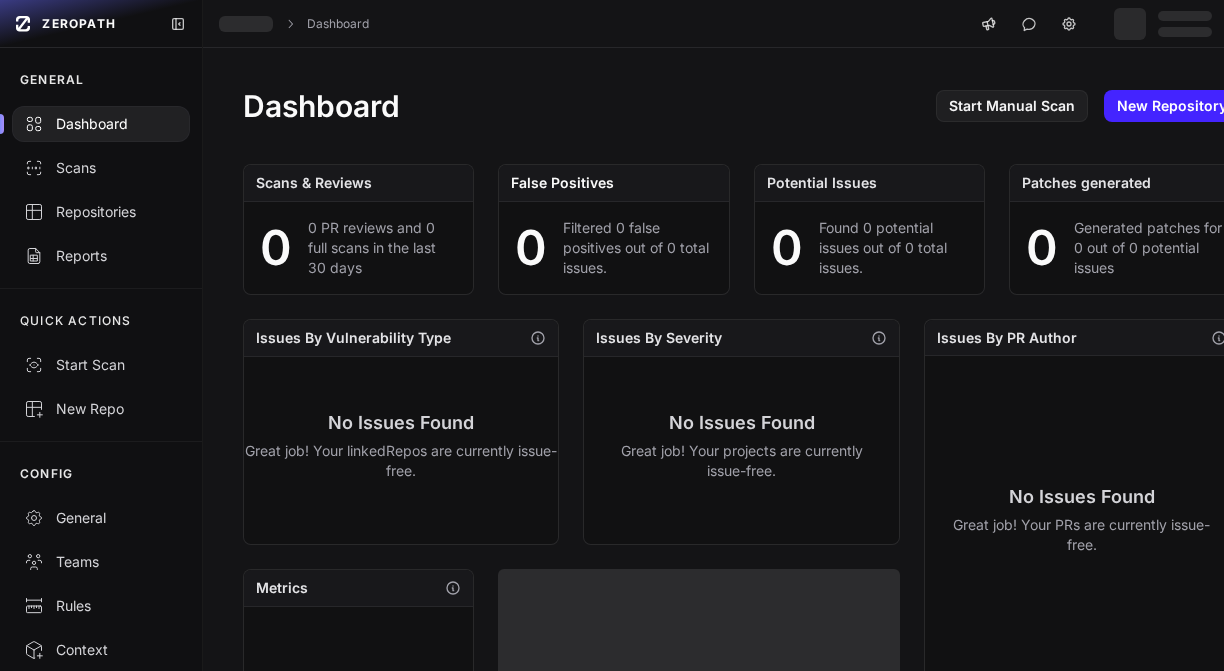 scroll, scrollTop: 0, scrollLeft: 0, axis: both 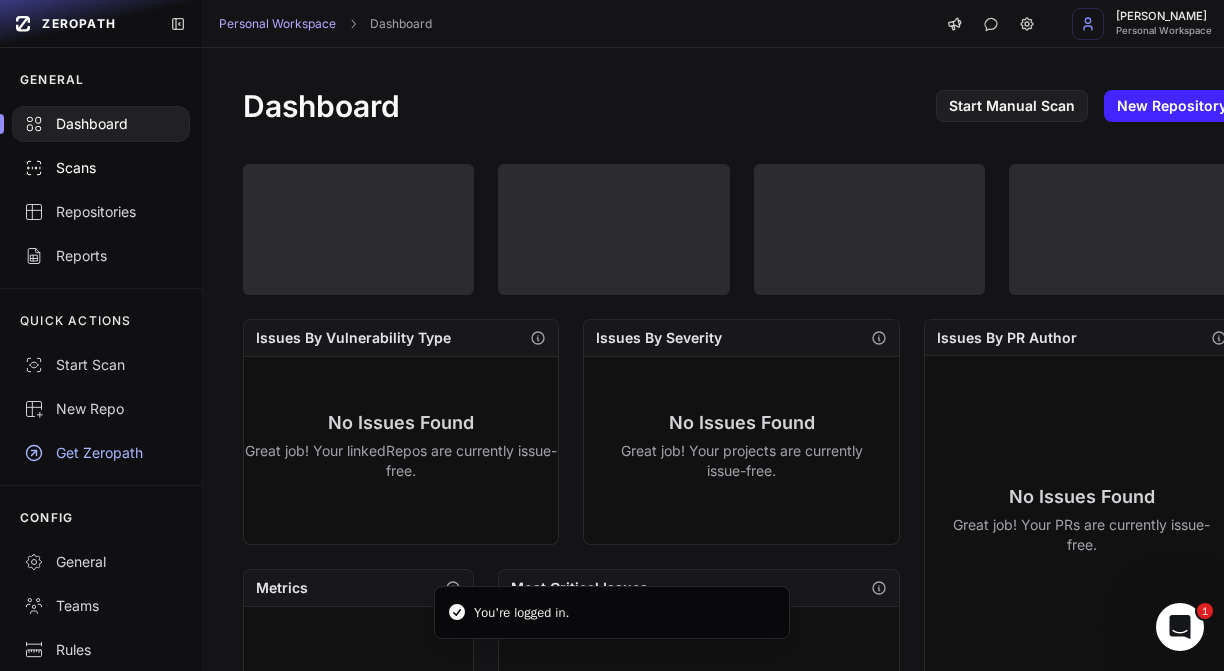 click on "Scans" at bounding box center (101, 168) 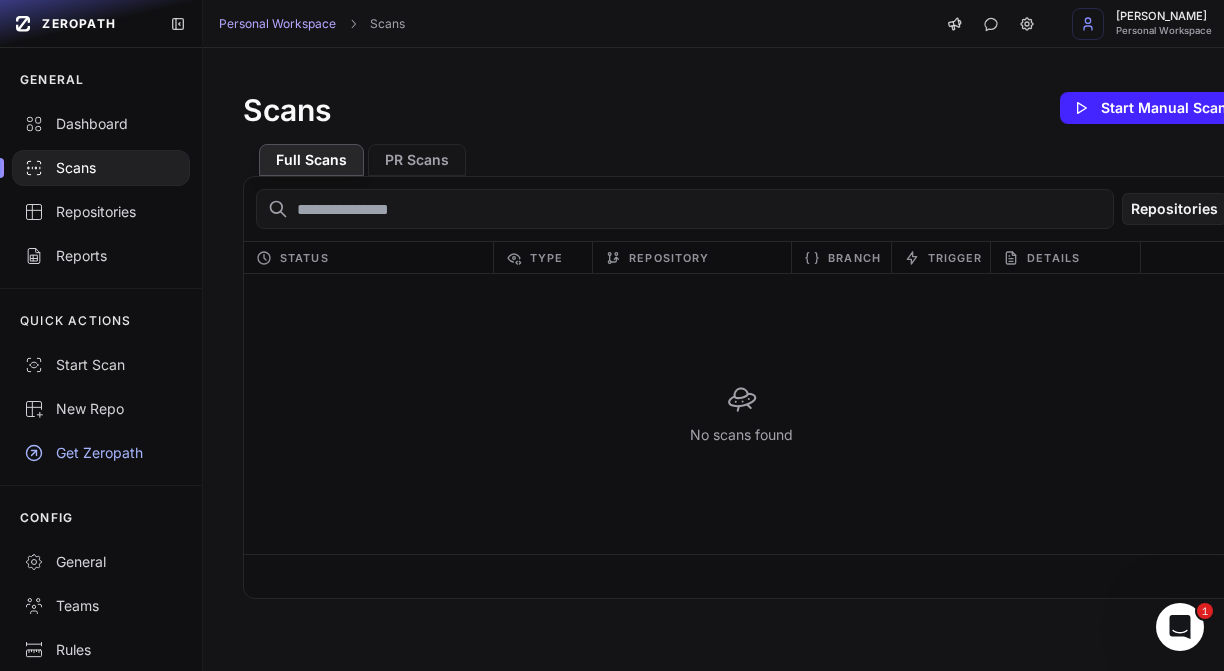scroll, scrollTop: 0, scrollLeft: 0, axis: both 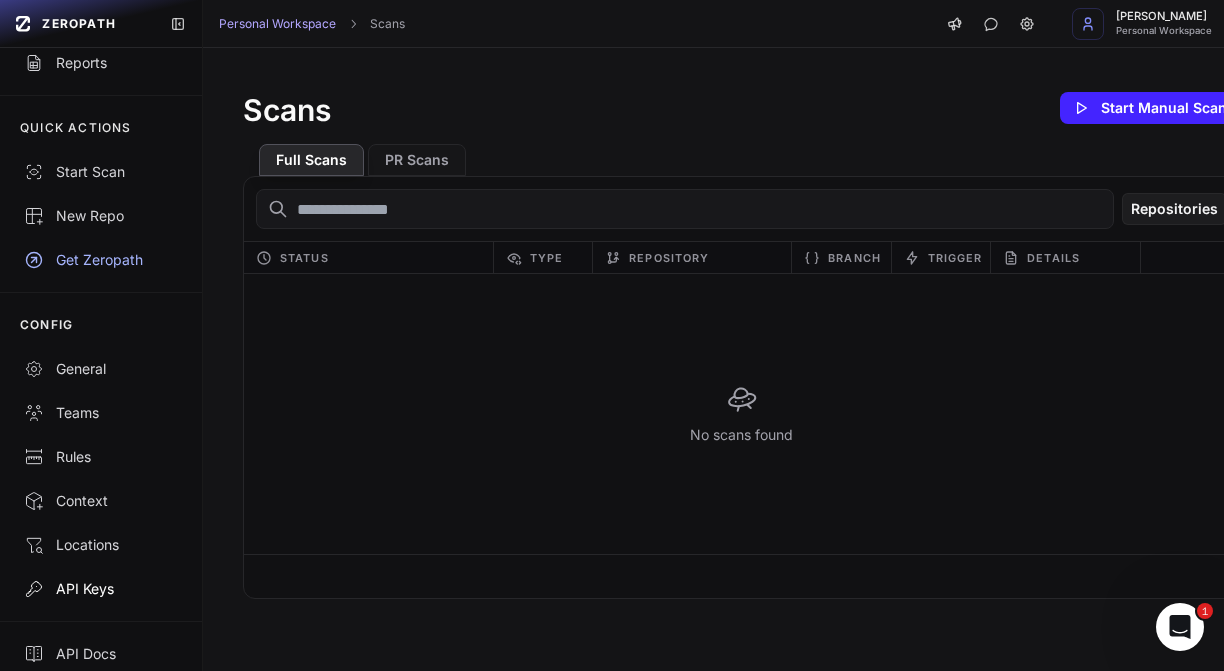 click on "API Keys" at bounding box center [101, 589] 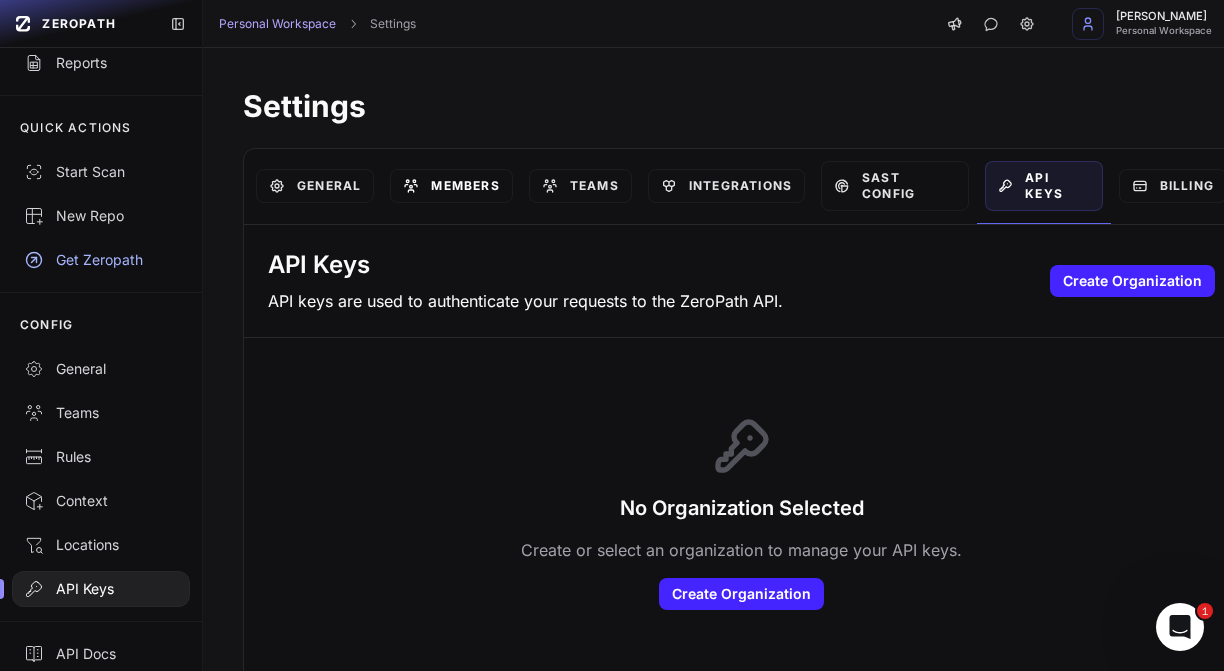 click on "Members" at bounding box center (451, 186) 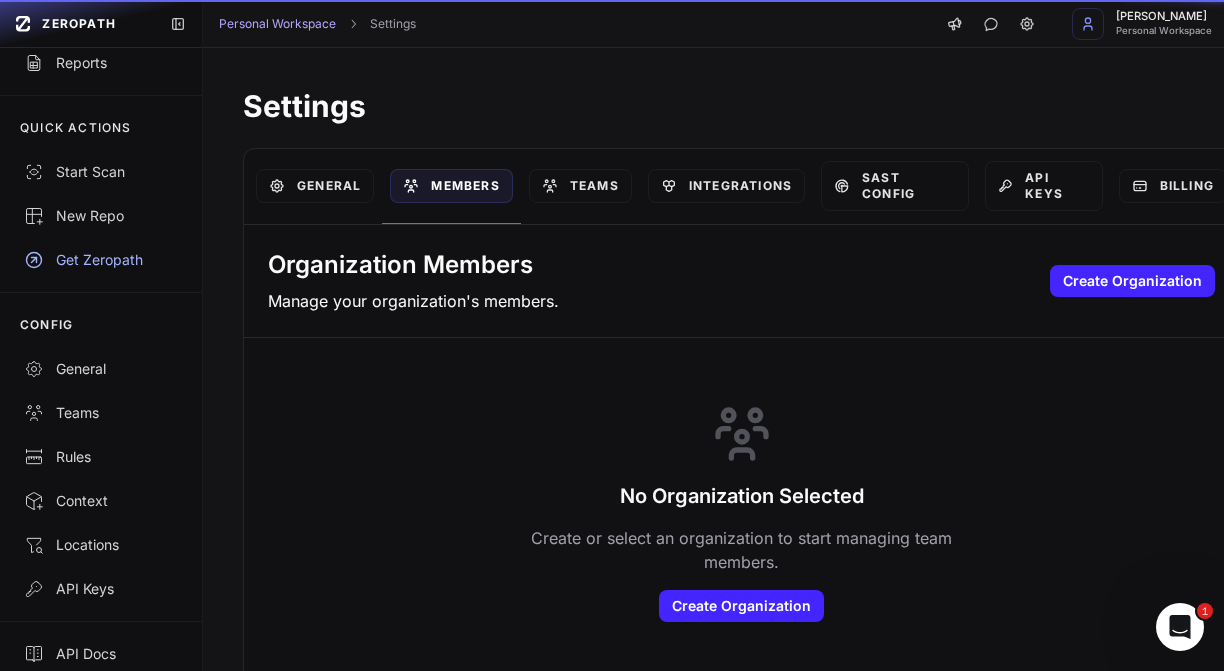 scroll, scrollTop: 0, scrollLeft: 0, axis: both 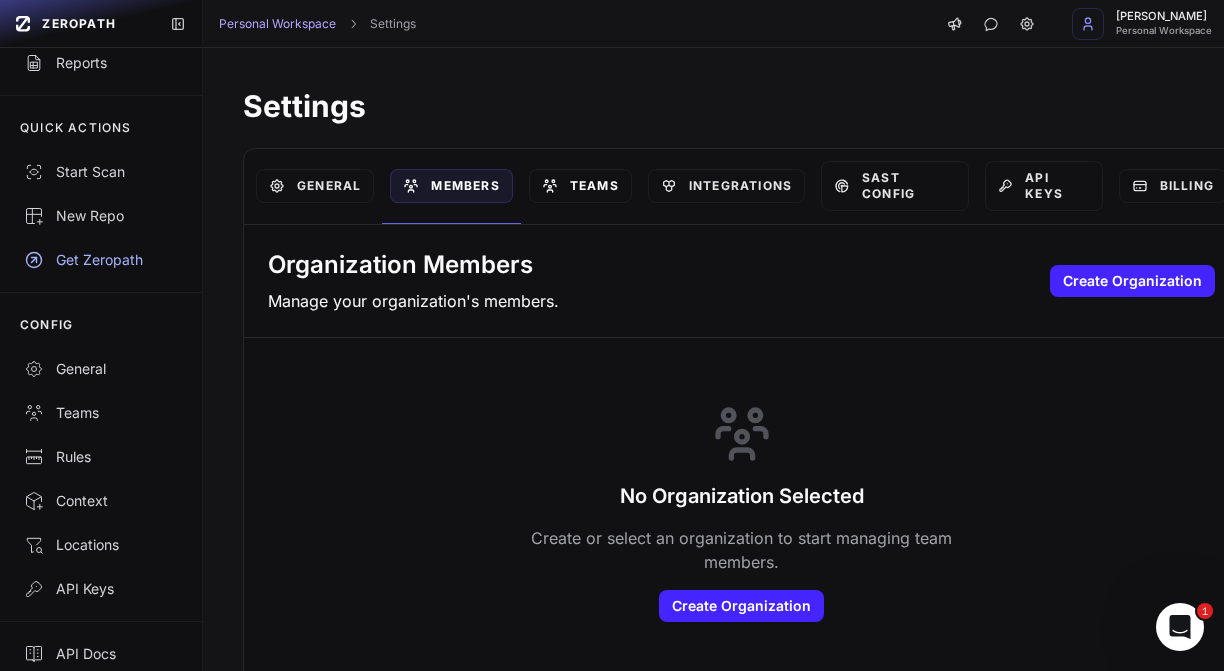 click on "Teams" at bounding box center [580, 186] 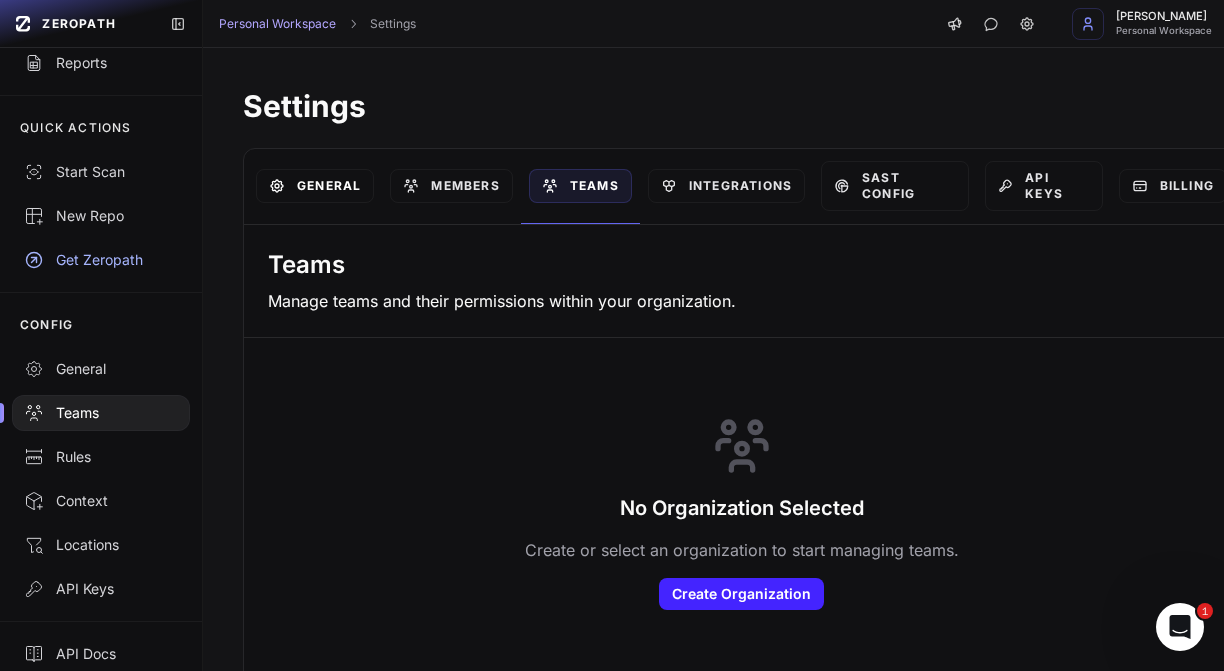 click on "General" at bounding box center [315, 186] 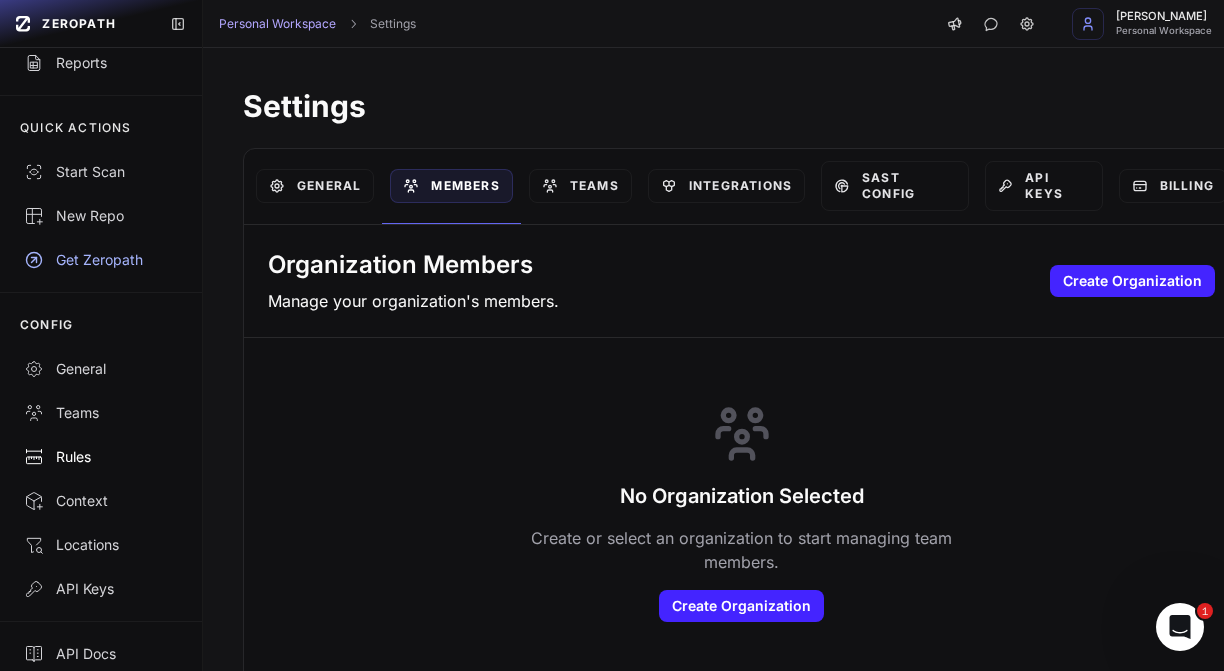 scroll, scrollTop: 15, scrollLeft: 0, axis: vertical 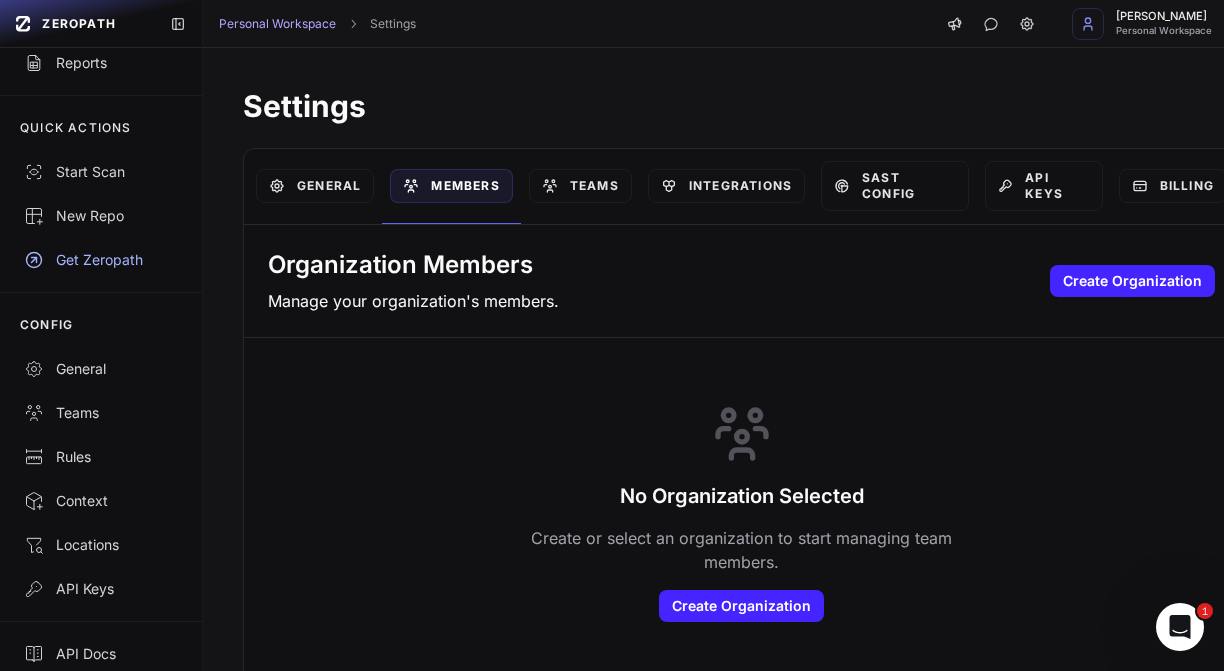 click on "Get Zeropath" at bounding box center (101, 260) 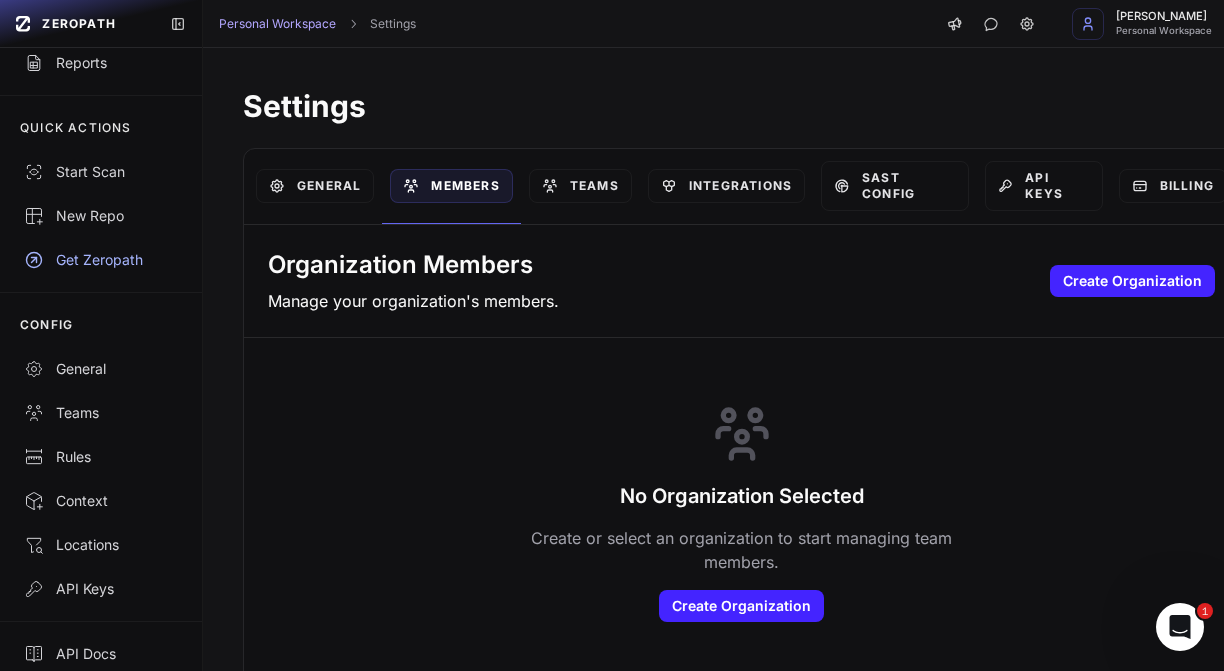 scroll, scrollTop: 15, scrollLeft: 0, axis: vertical 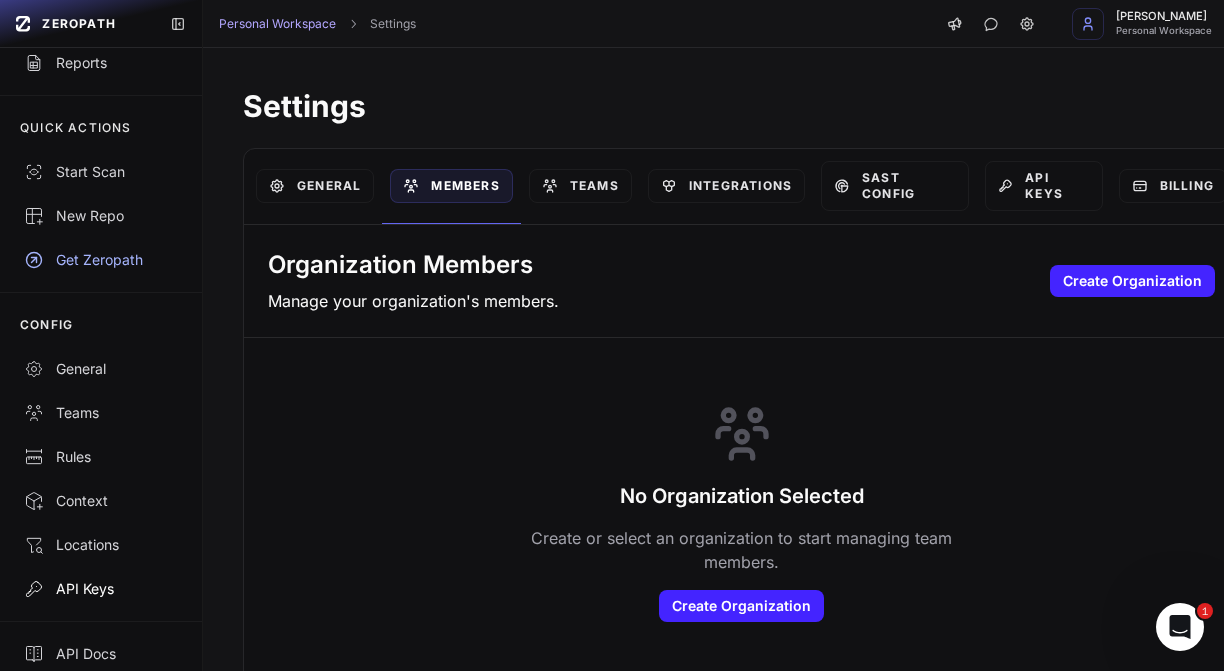 click on "API Keys" at bounding box center [101, 589] 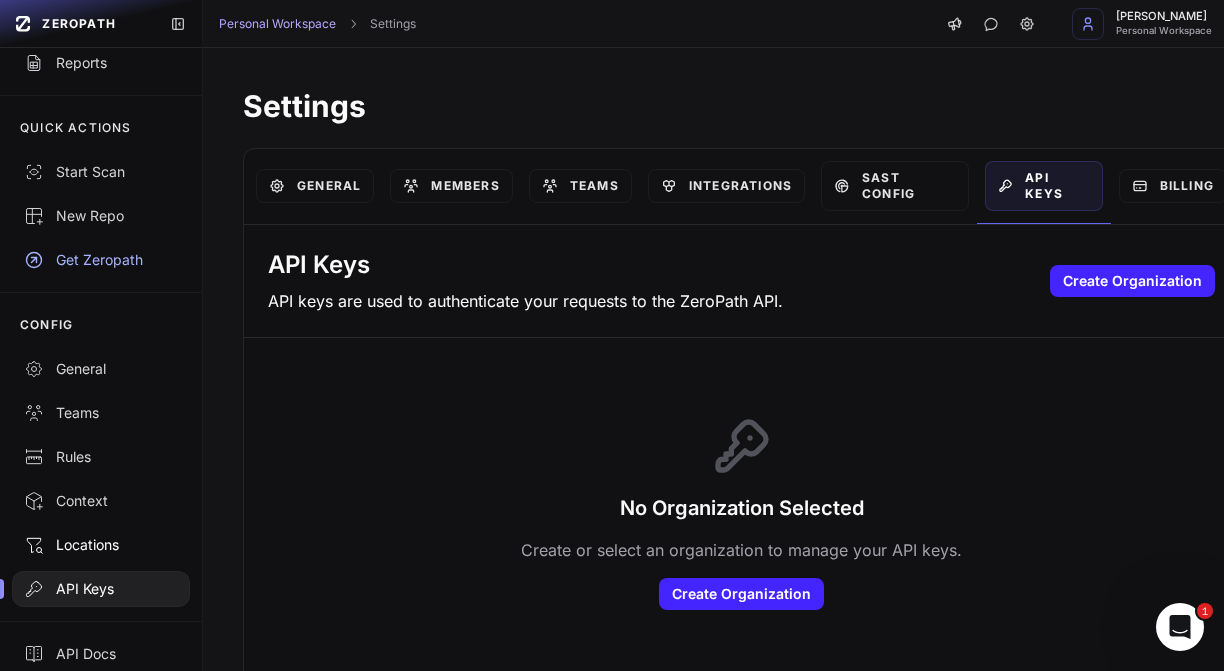 click on "Locations" at bounding box center (101, 545) 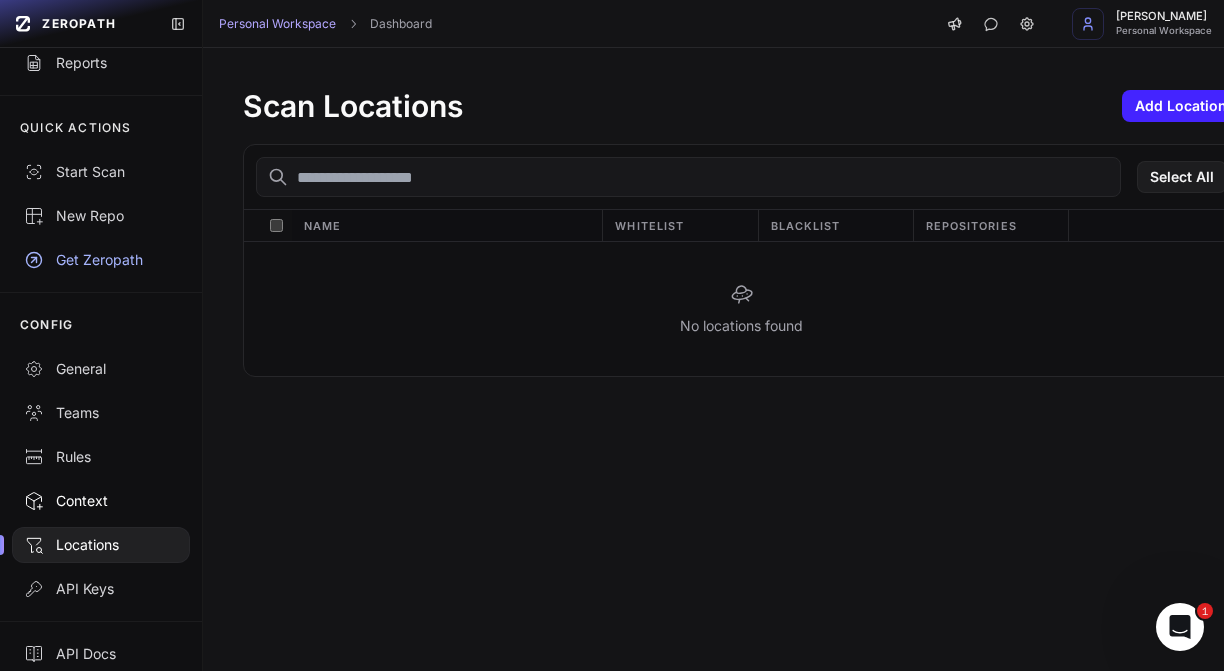 click on "Context" at bounding box center [101, 501] 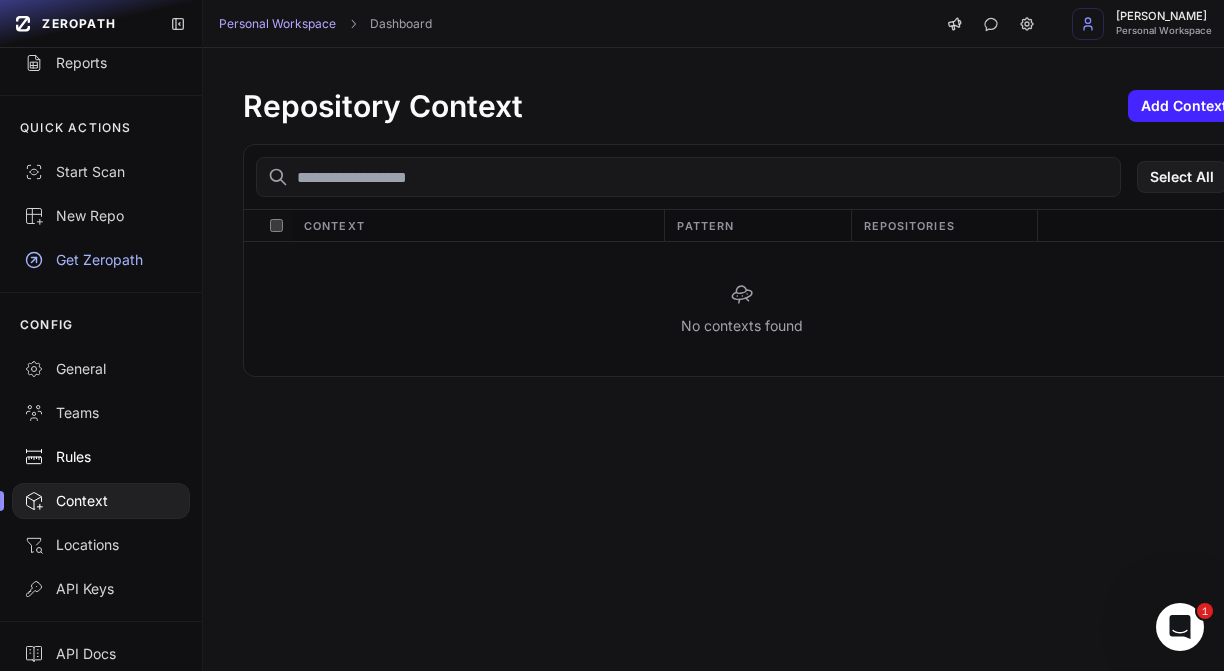 click on "Rules" at bounding box center [101, 457] 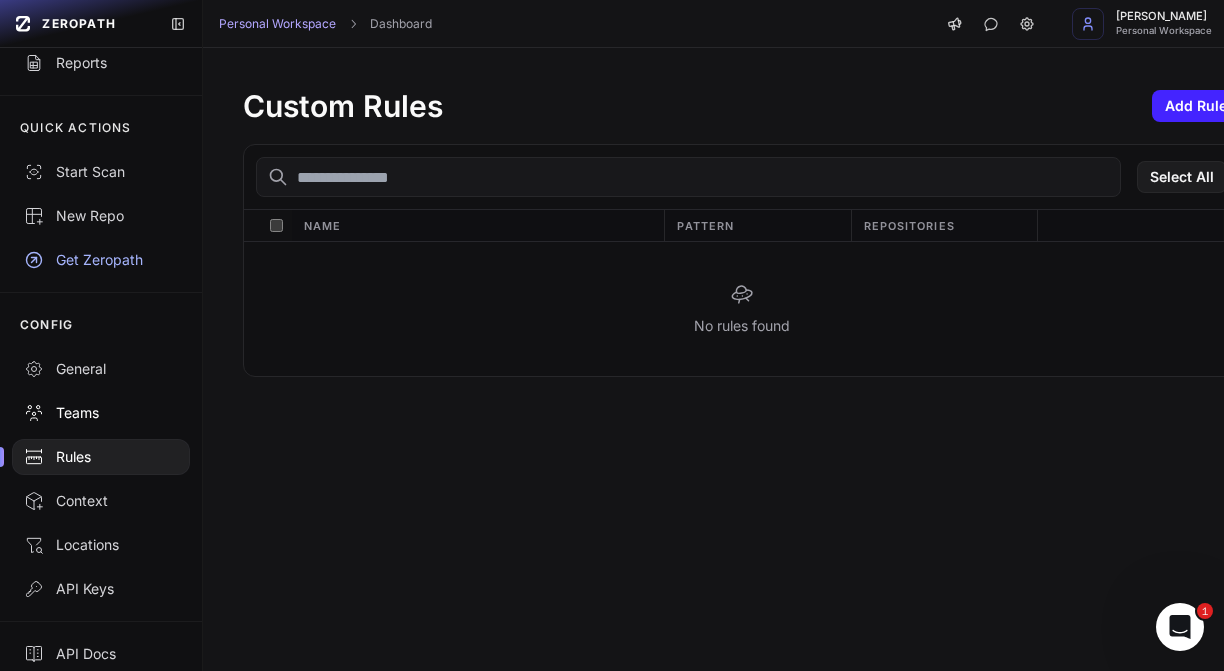 click on "Teams" at bounding box center (101, 413) 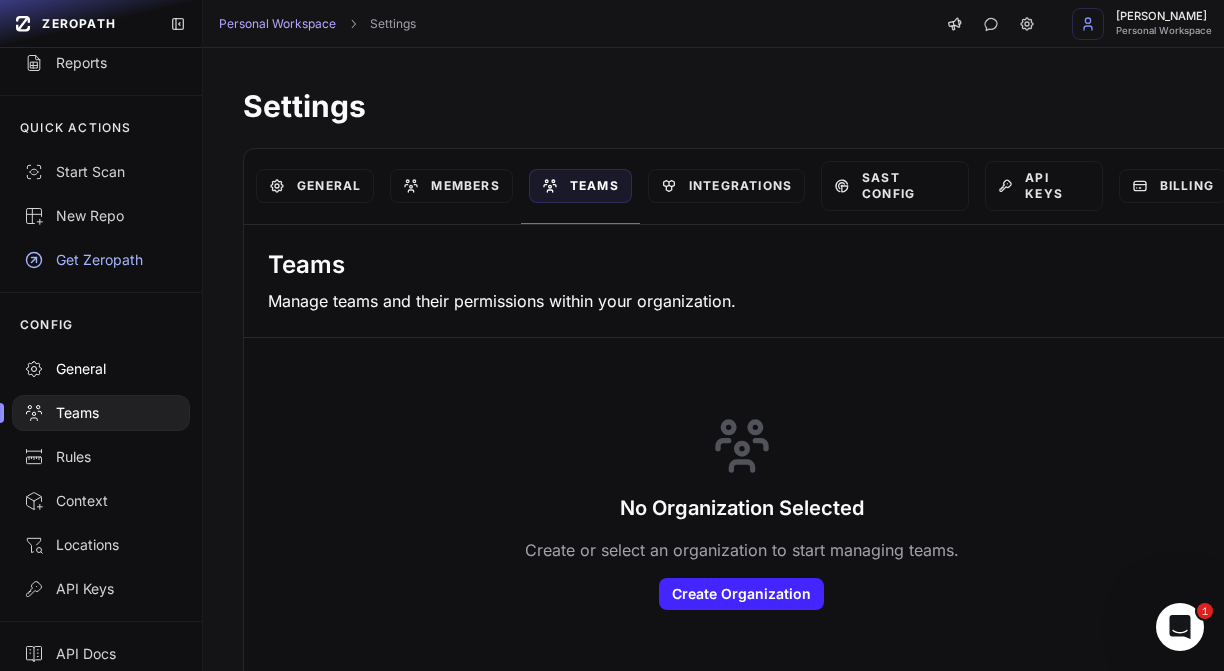 click on "General" at bounding box center (101, 369) 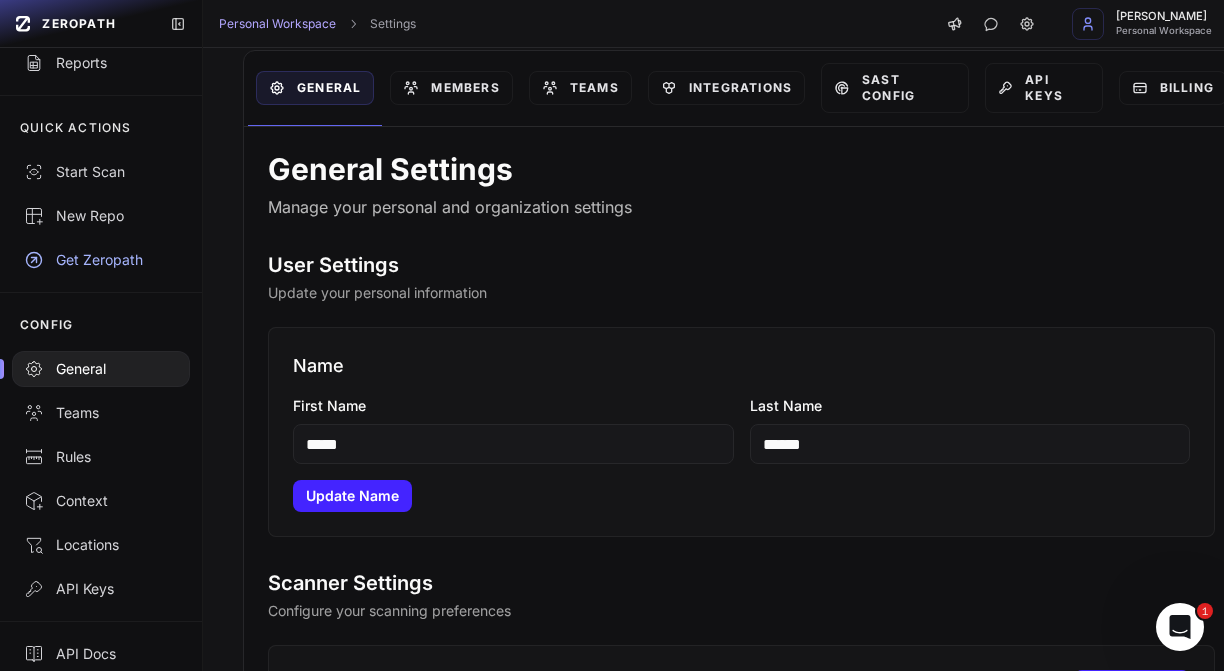 scroll, scrollTop: 0, scrollLeft: 0, axis: both 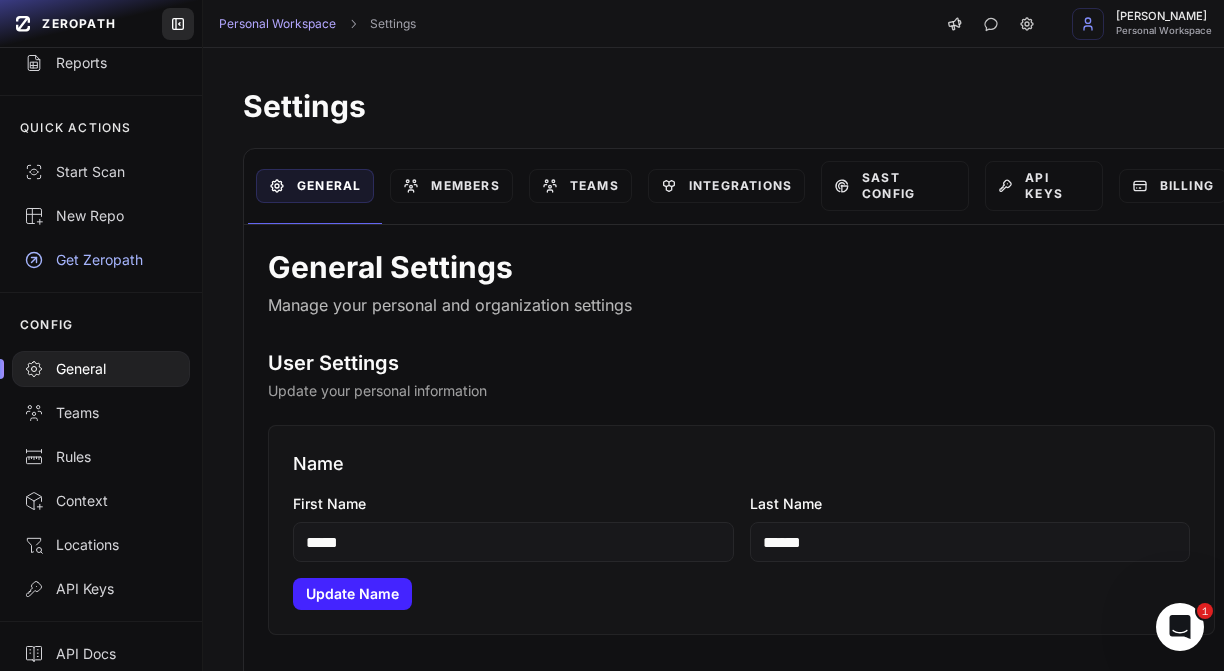 click 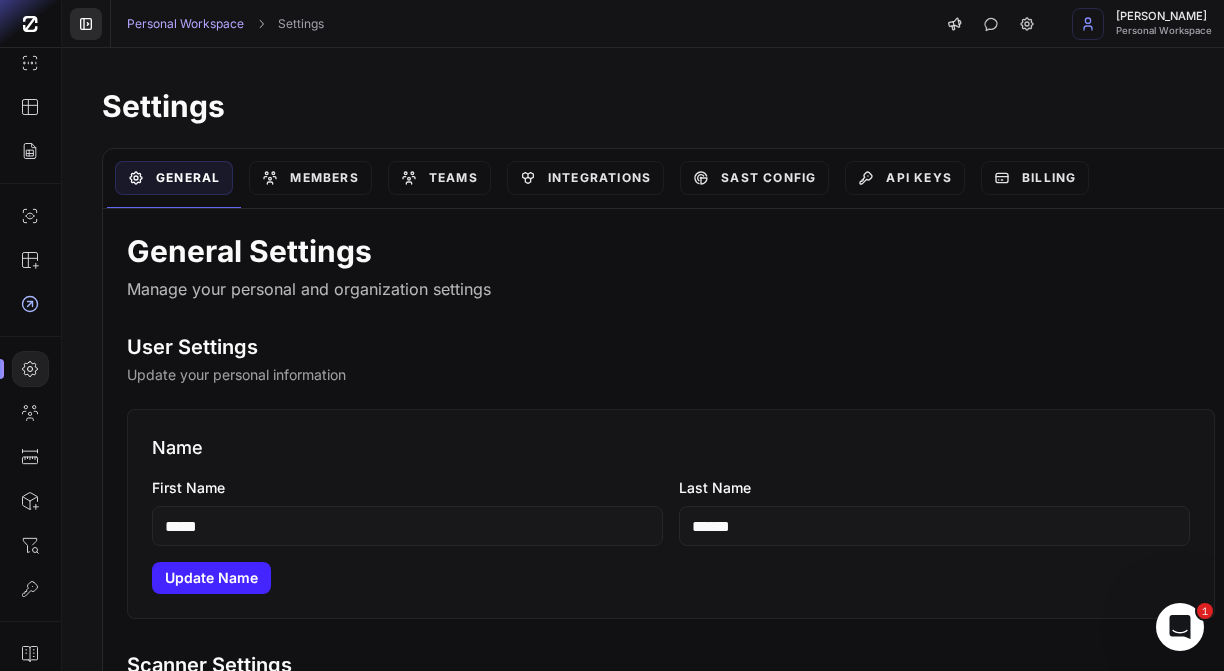 click 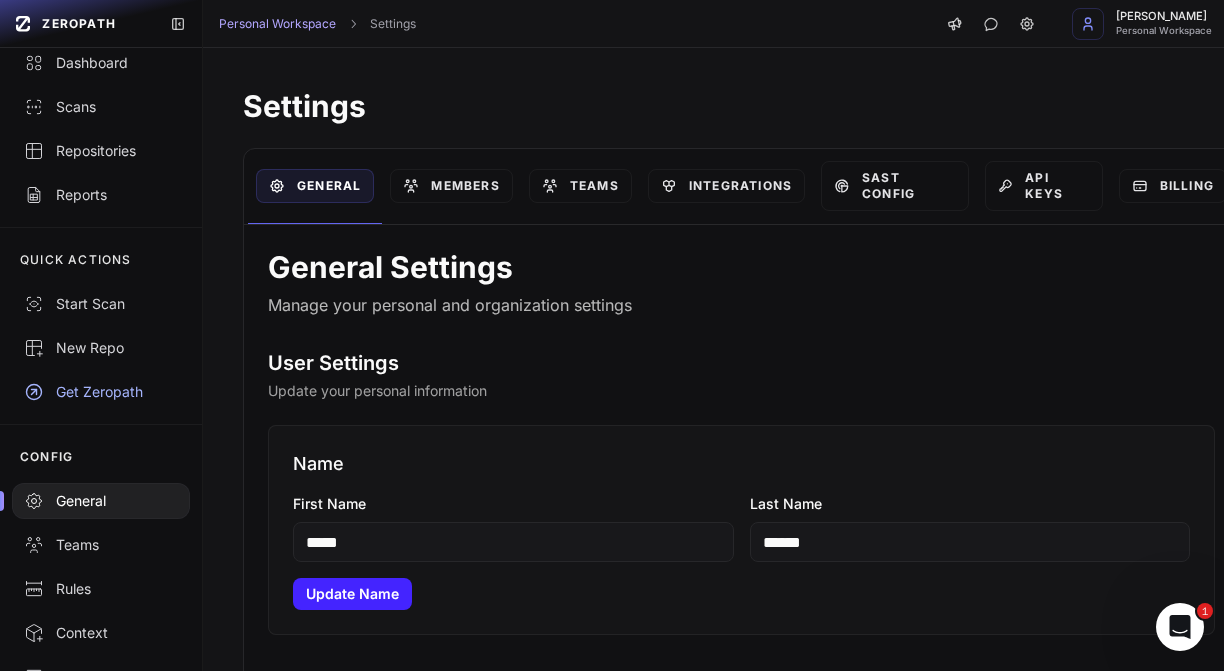 scroll, scrollTop: 105, scrollLeft: 0, axis: vertical 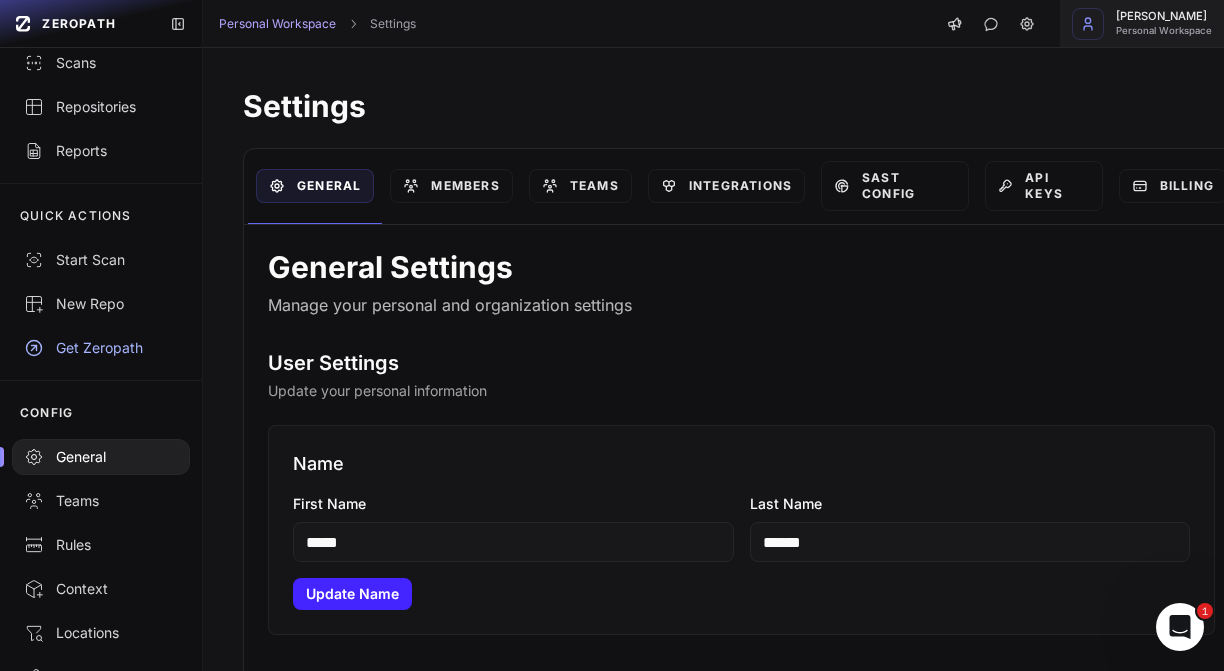 click on "Personal Workspace" at bounding box center [1164, 31] 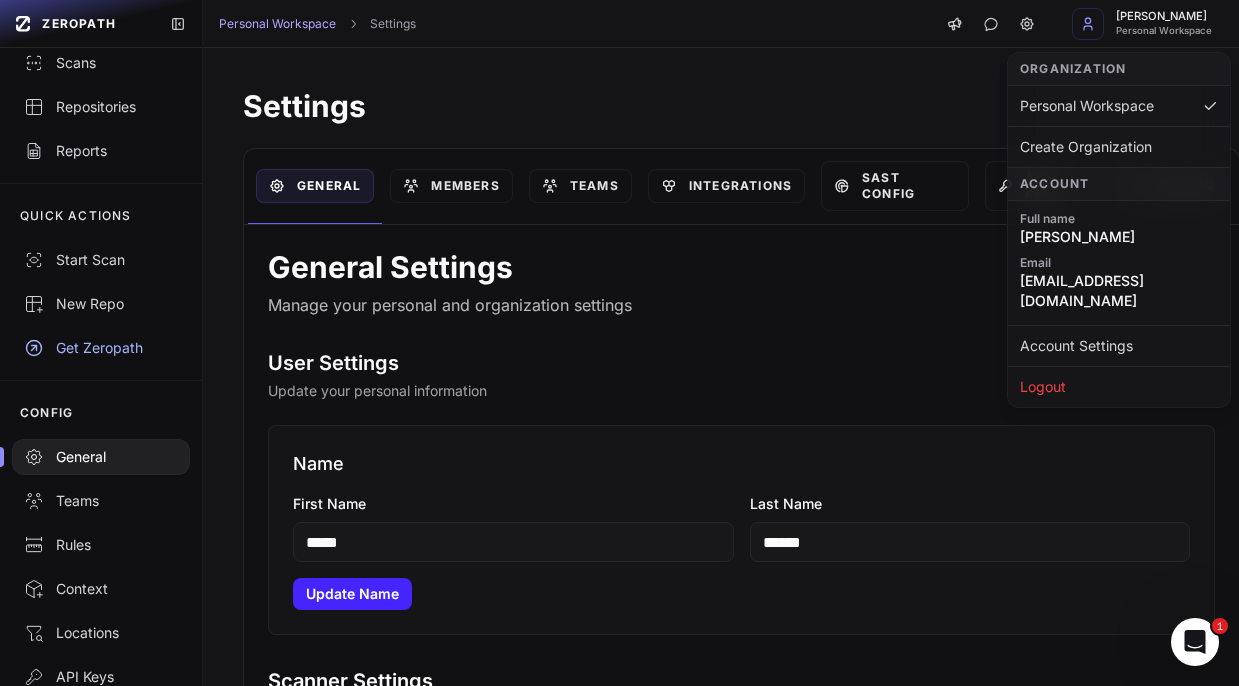 click on "Settings" at bounding box center (741, 106) 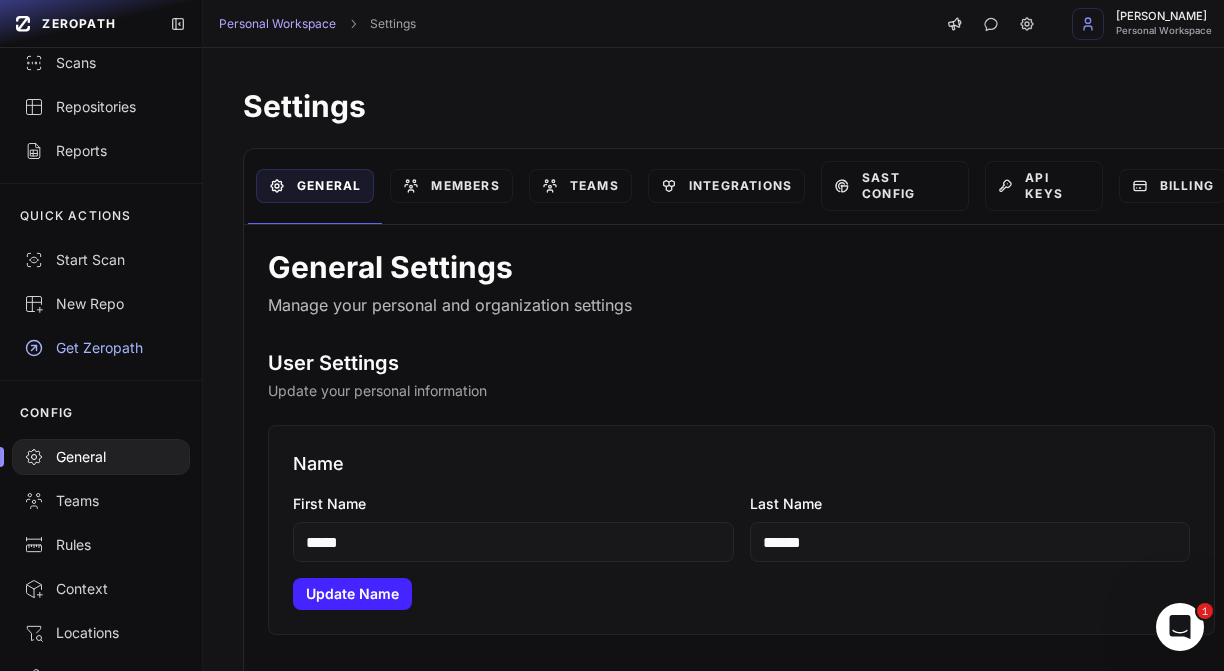 scroll, scrollTop: 193, scrollLeft: 0, axis: vertical 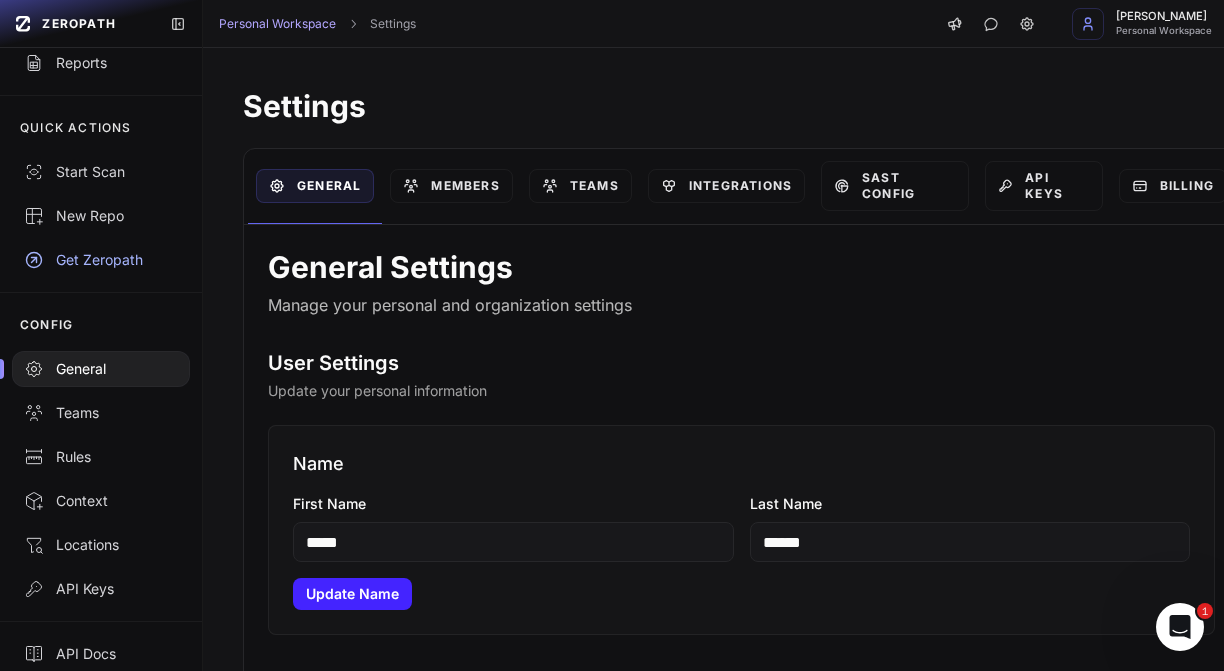 type 